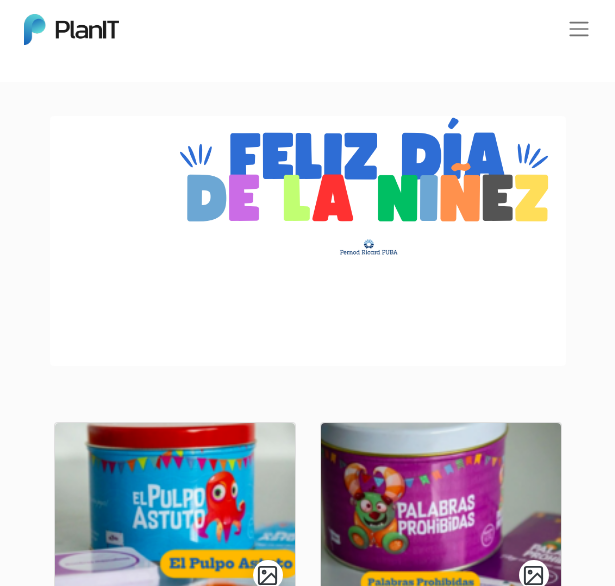 scroll, scrollTop: 0, scrollLeft: 0, axis: both 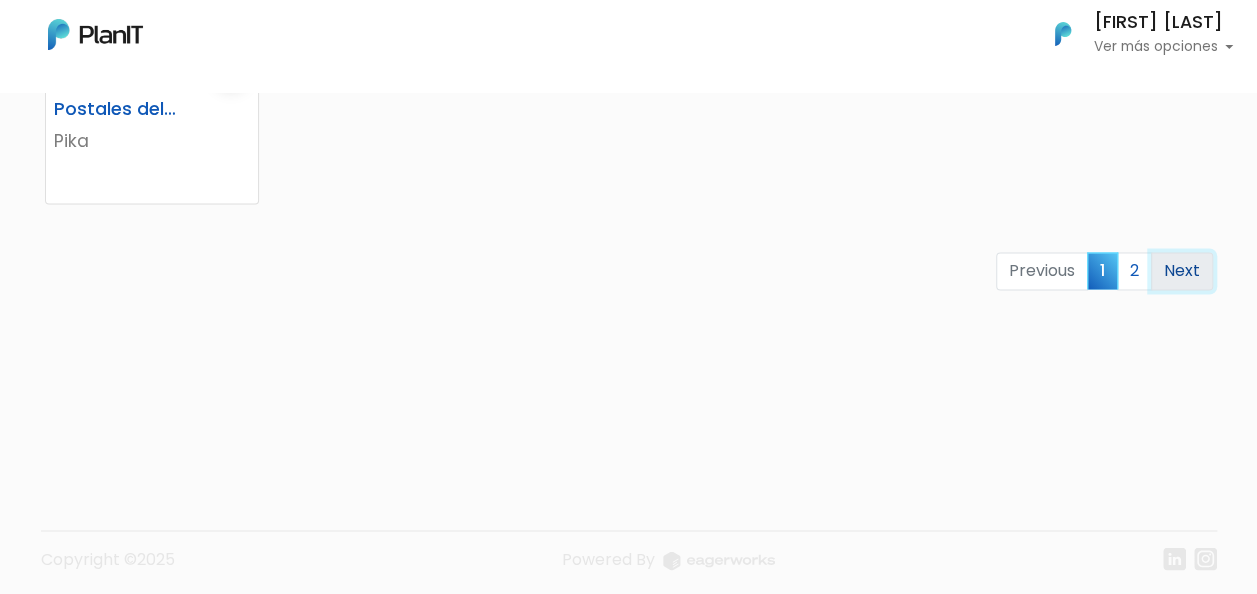 click on "Next" at bounding box center (1182, 271) 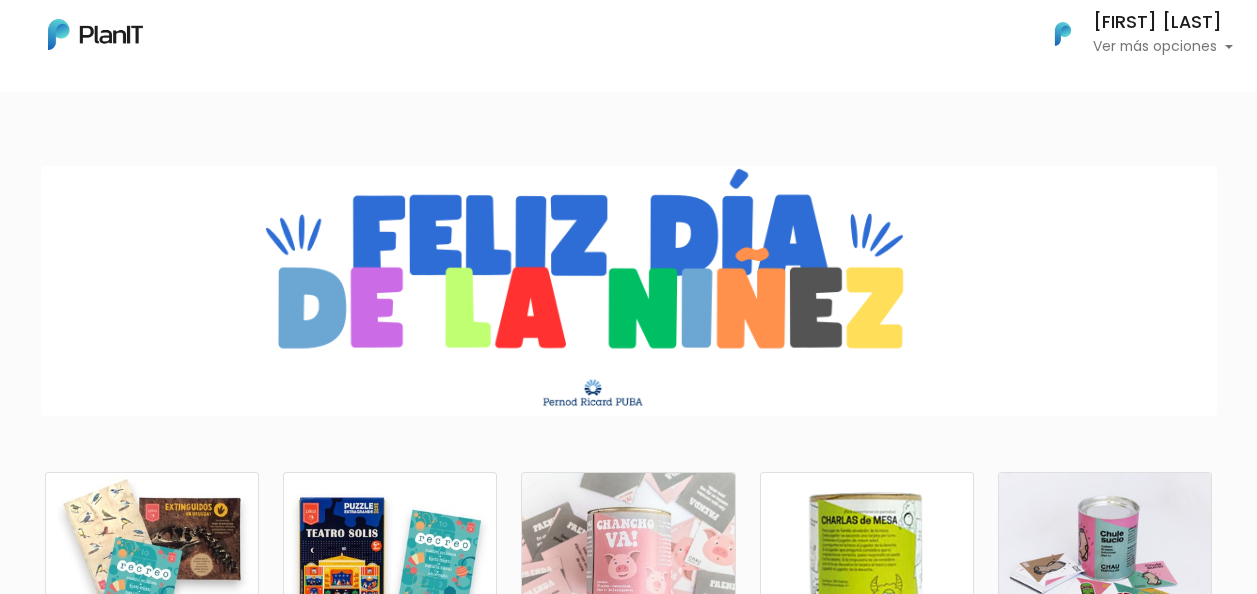scroll, scrollTop: 0, scrollLeft: 0, axis: both 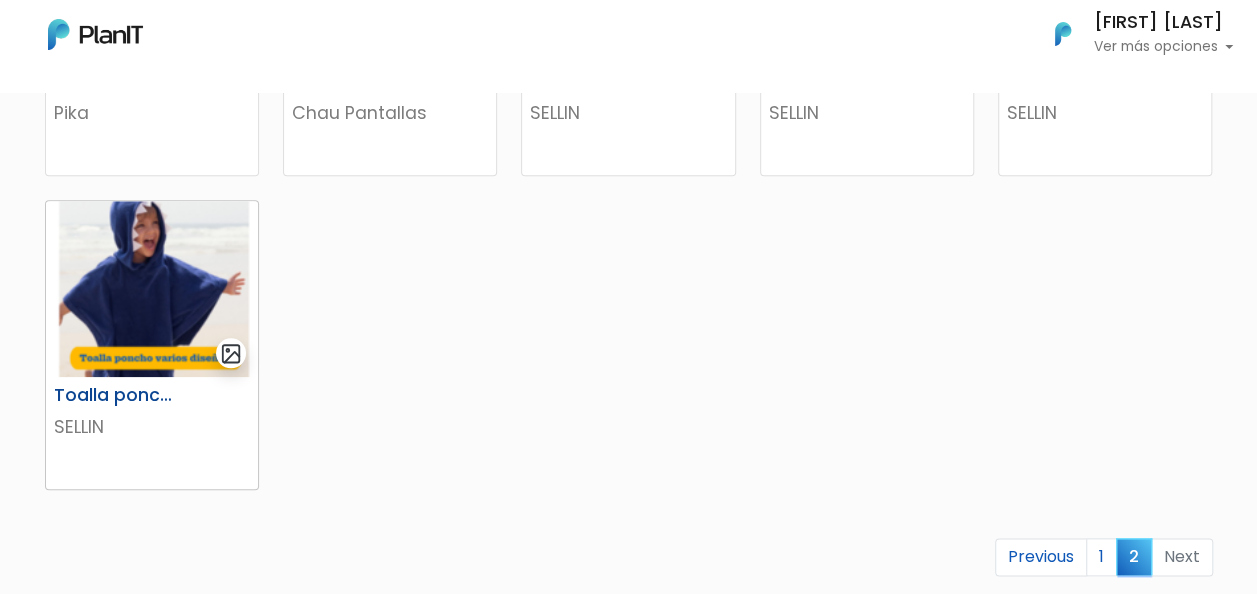 click at bounding box center [152, 289] 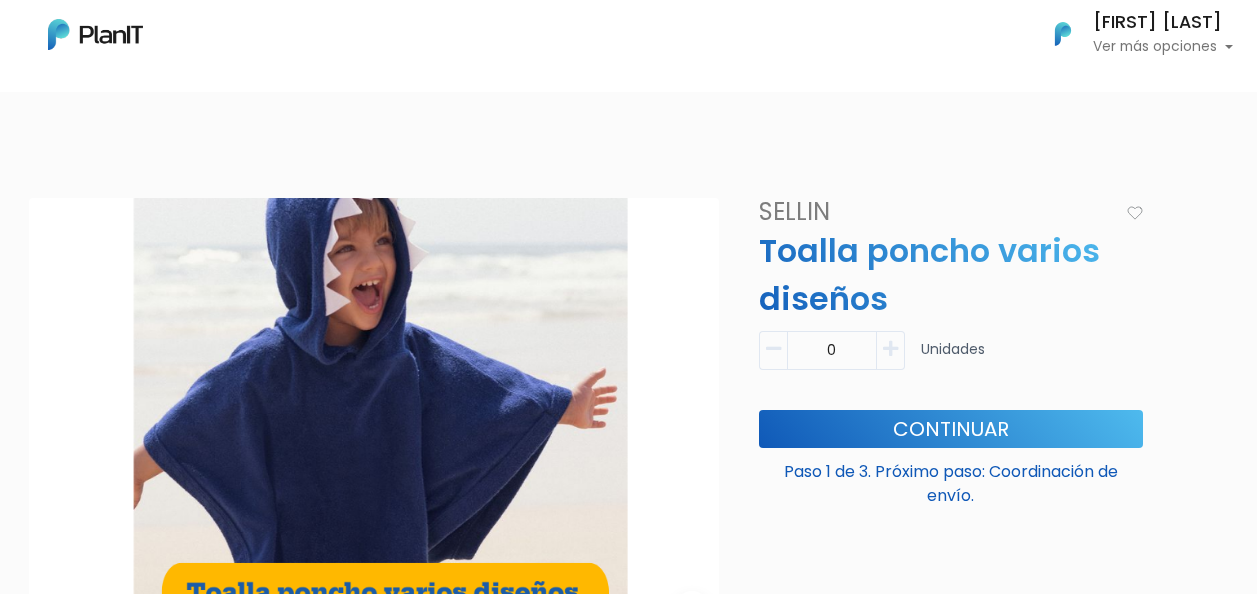 scroll, scrollTop: 0, scrollLeft: 0, axis: both 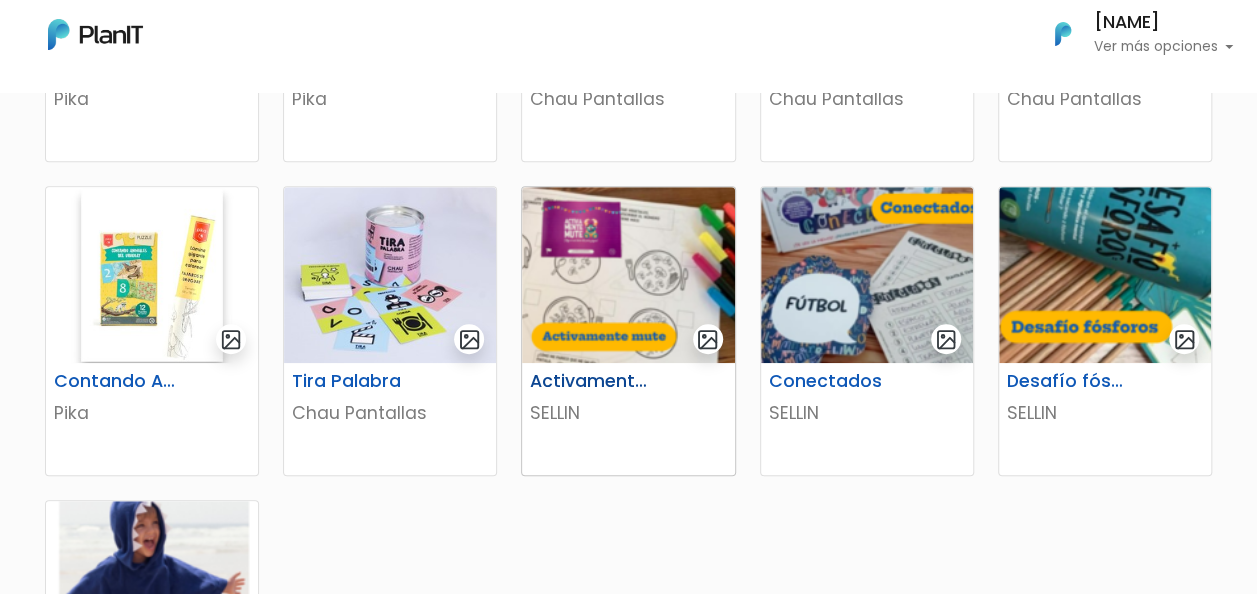 click at bounding box center [628, 275] 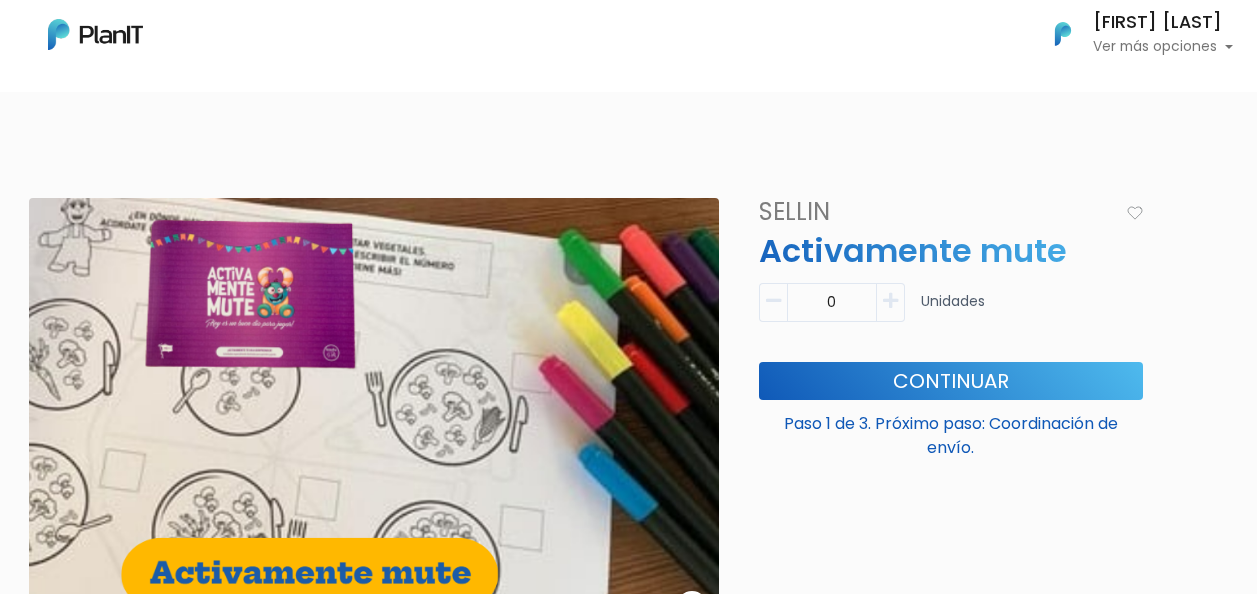 scroll, scrollTop: 0, scrollLeft: 0, axis: both 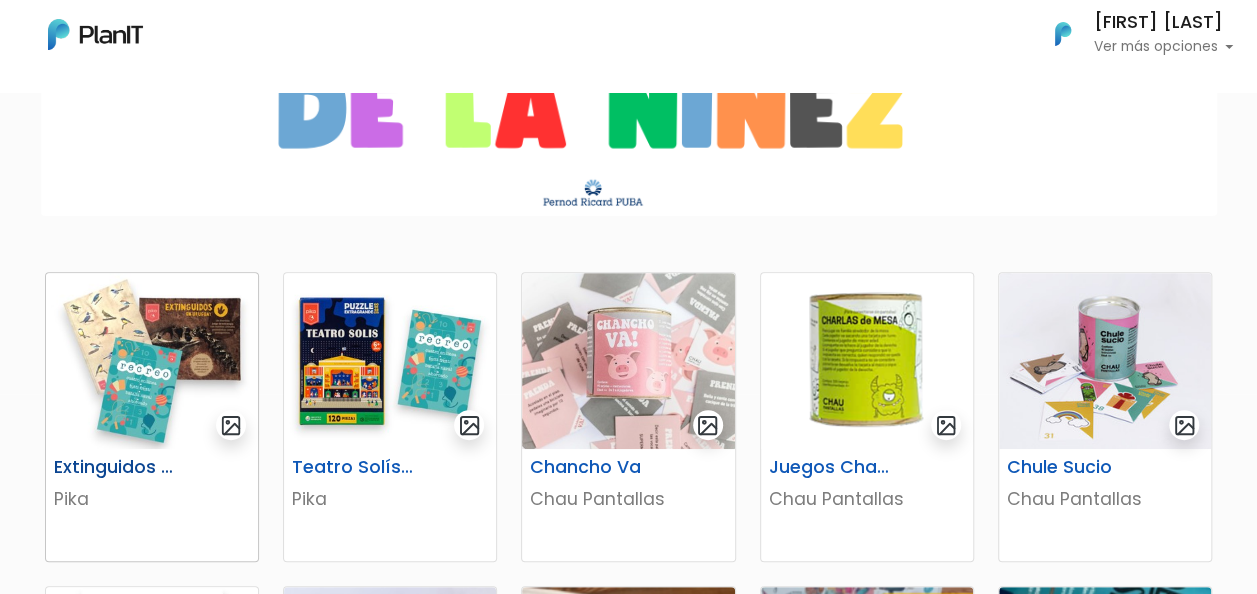 click at bounding box center (152, 361) 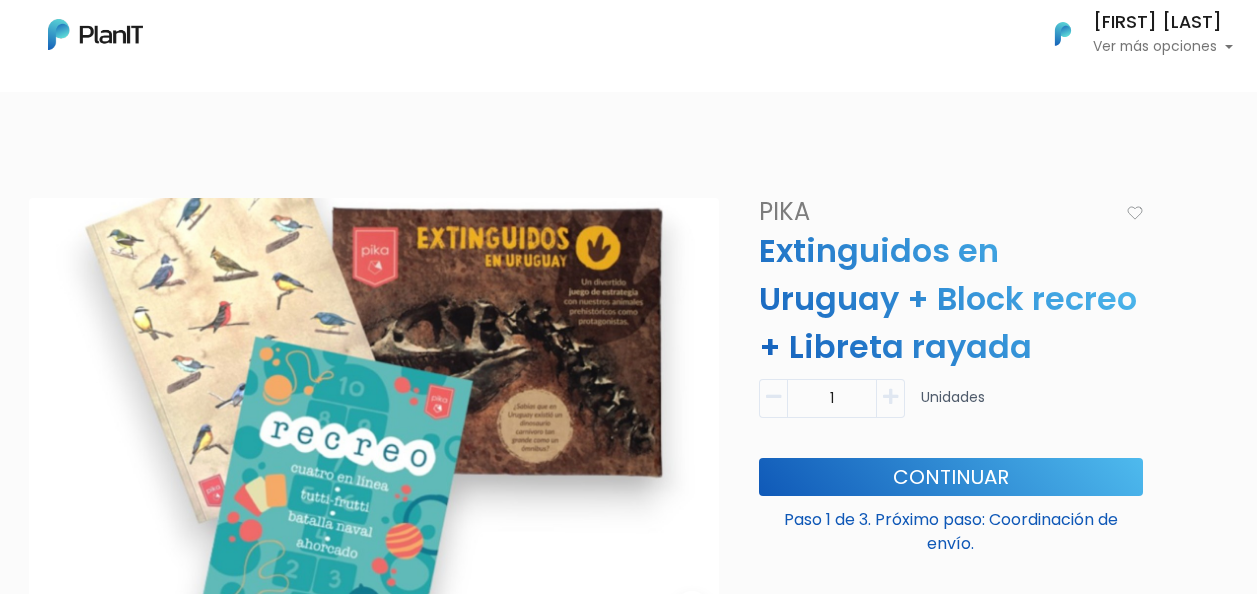scroll, scrollTop: 0, scrollLeft: 0, axis: both 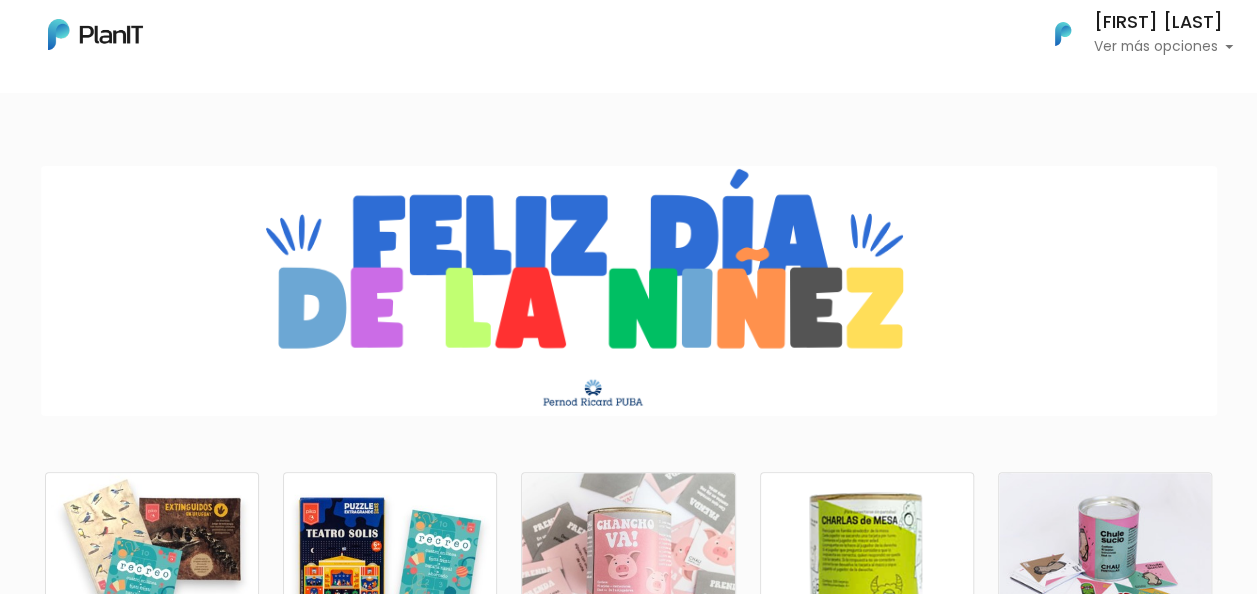 click on "Ver más opciones" at bounding box center (1163, 47) 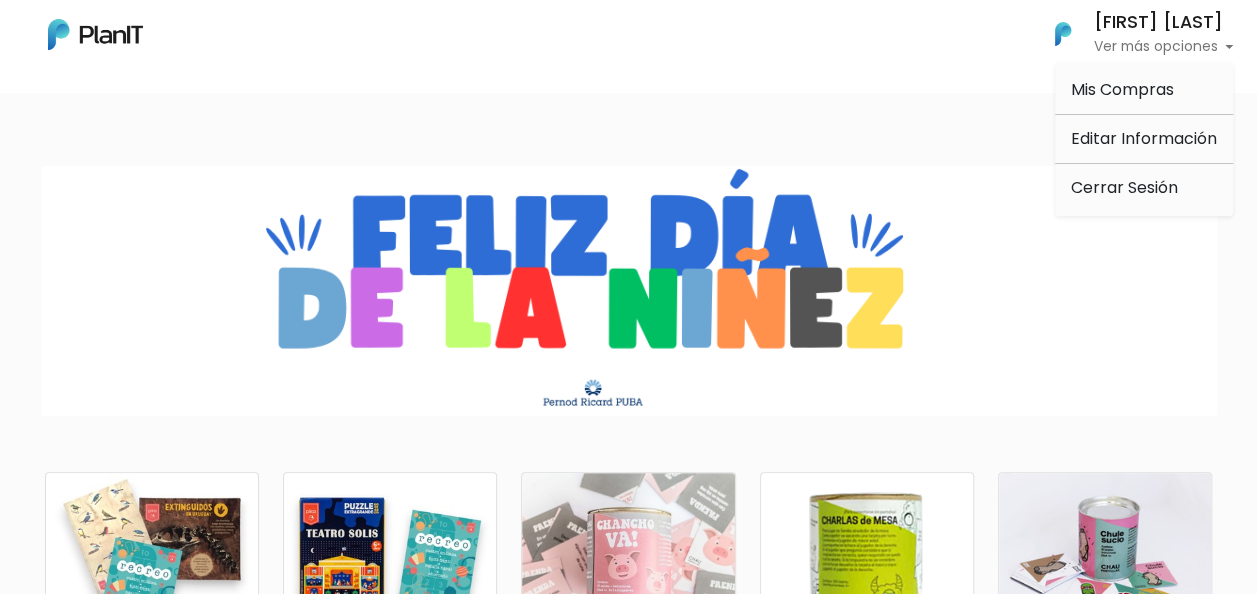 click on "Mis Compras
Mi Lista
Editar Información
Cerrar Sesión
[FIRST] [LAST]
Ver más opciones
Mis Compras
Editar Información
Cerrar Sesión
o seleccione filtros para guíar su búsqueda
¿Qué está buscando?
Catering
Regalos
Eventos" at bounding box center [628, 297] 